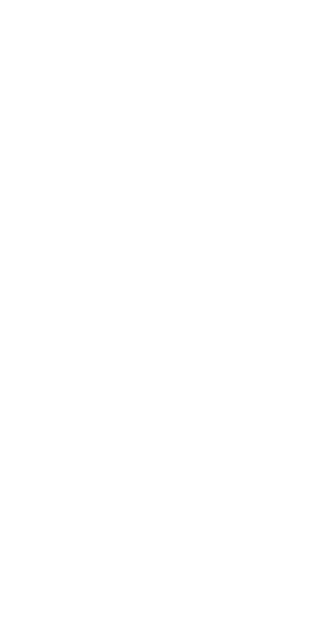 scroll, scrollTop: 0, scrollLeft: 0, axis: both 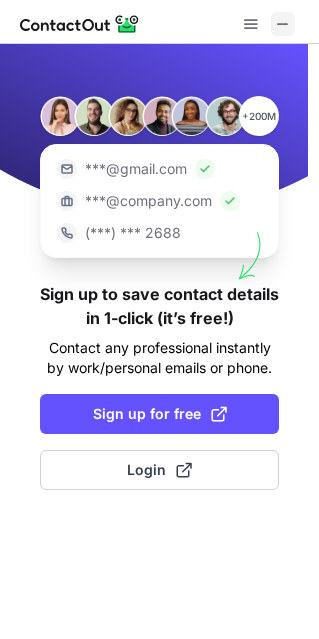 click at bounding box center [283, 24] 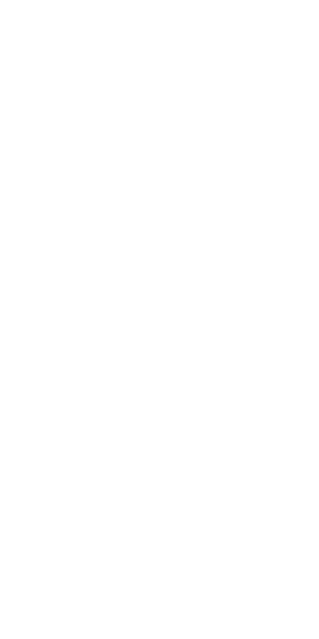 scroll, scrollTop: 0, scrollLeft: 0, axis: both 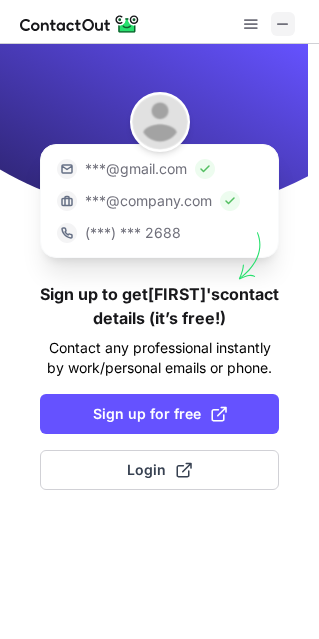 click at bounding box center [283, 24] 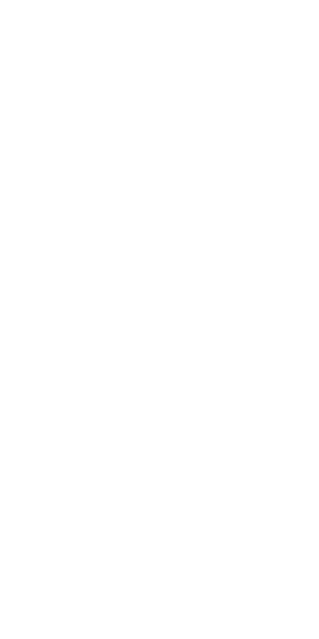 scroll, scrollTop: 0, scrollLeft: 0, axis: both 